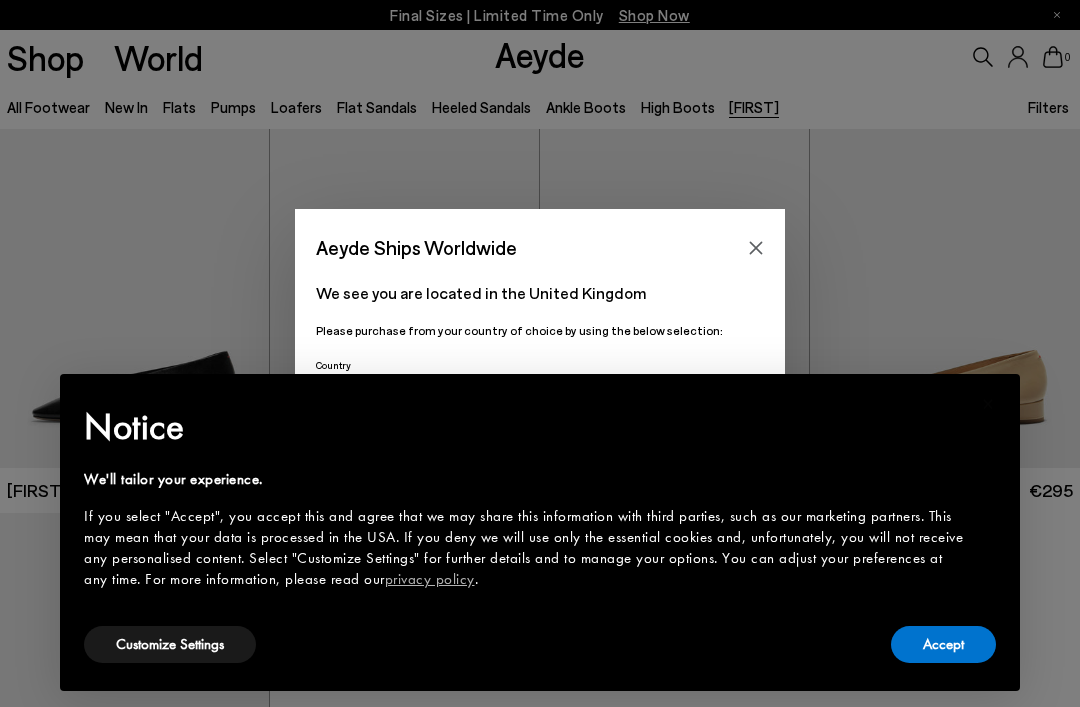 scroll, scrollTop: 0, scrollLeft: 0, axis: both 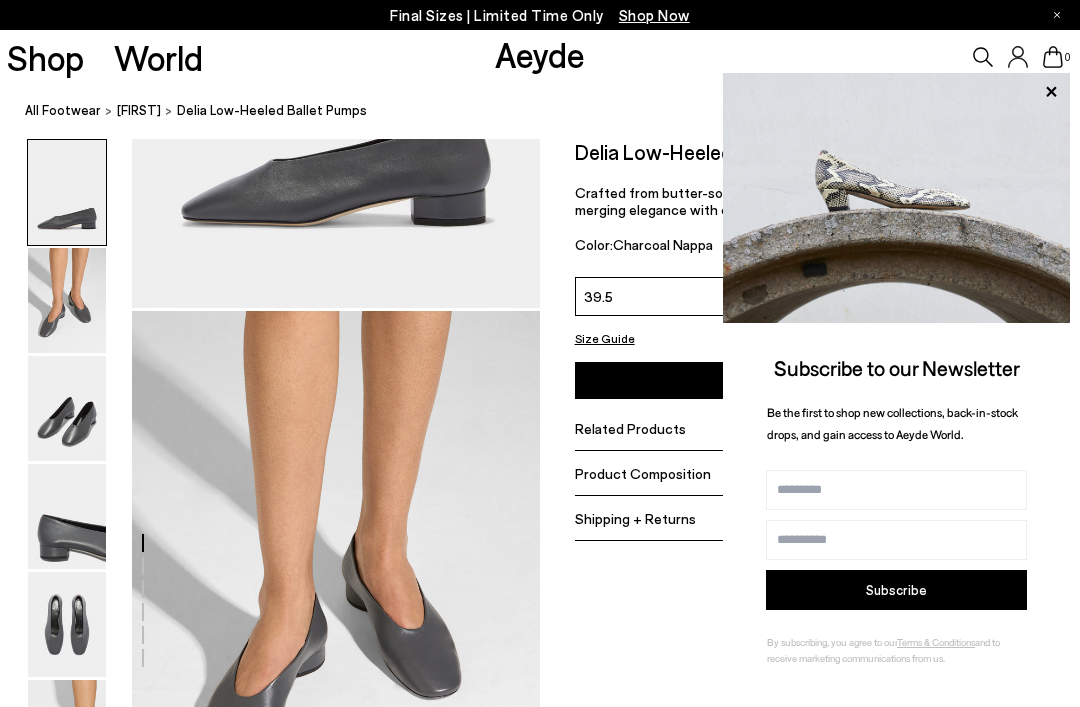 click on "Name" at bounding box center (896, 490) 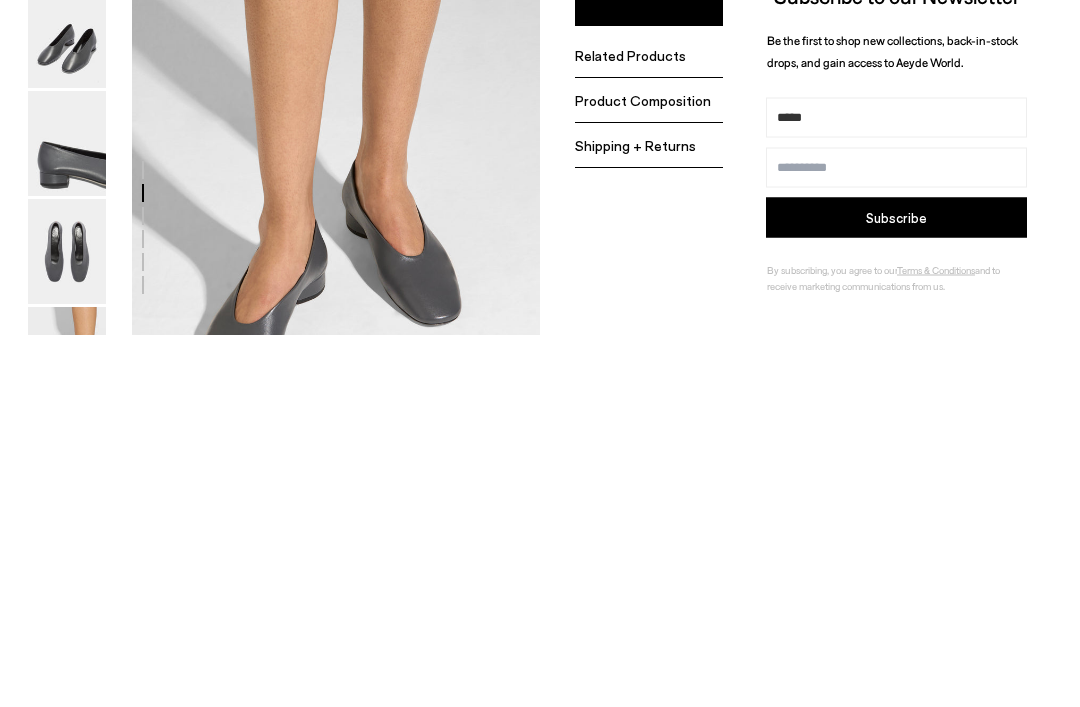 type on "*****" 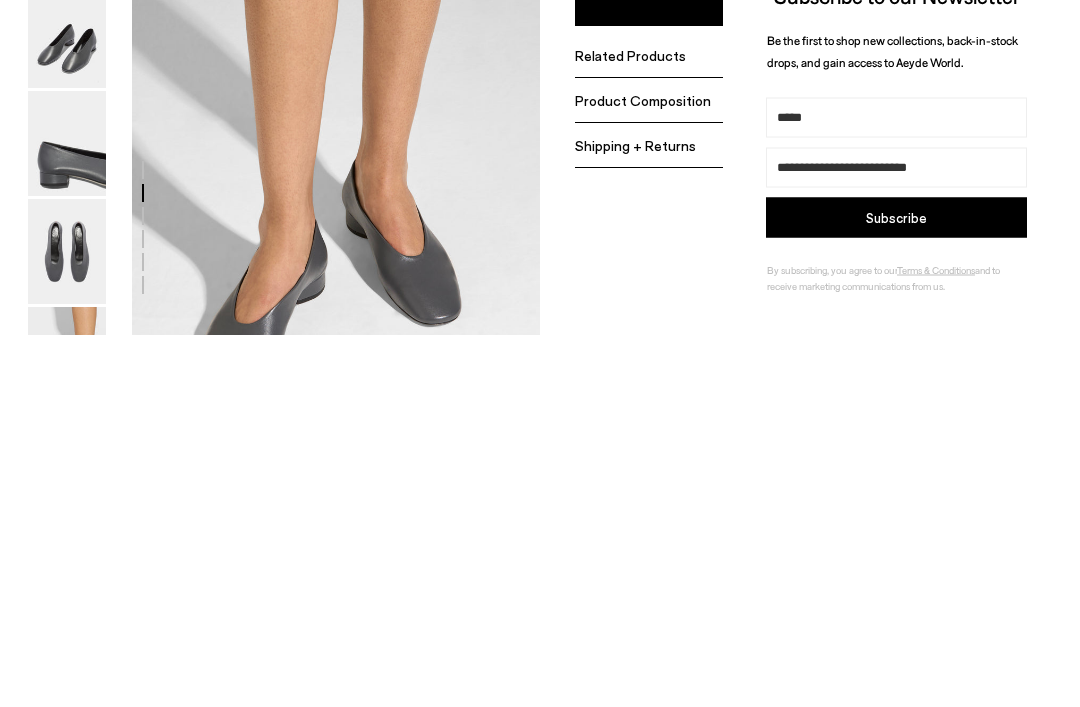 type on "**********" 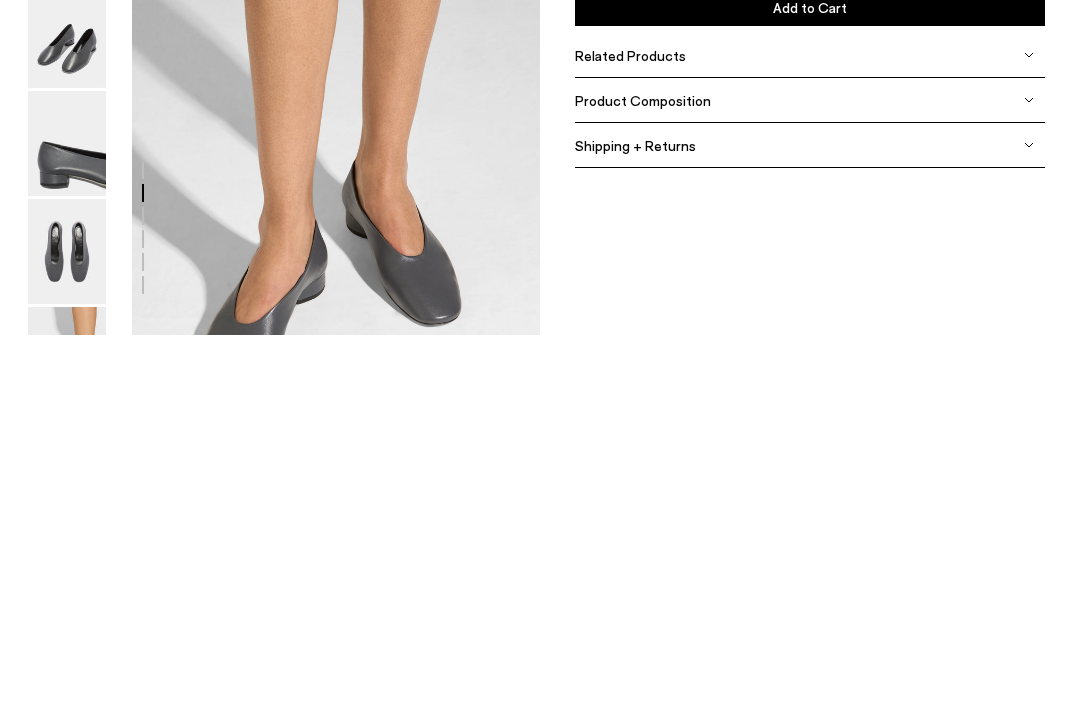 scroll, scrollTop: 748, scrollLeft: 0, axis: vertical 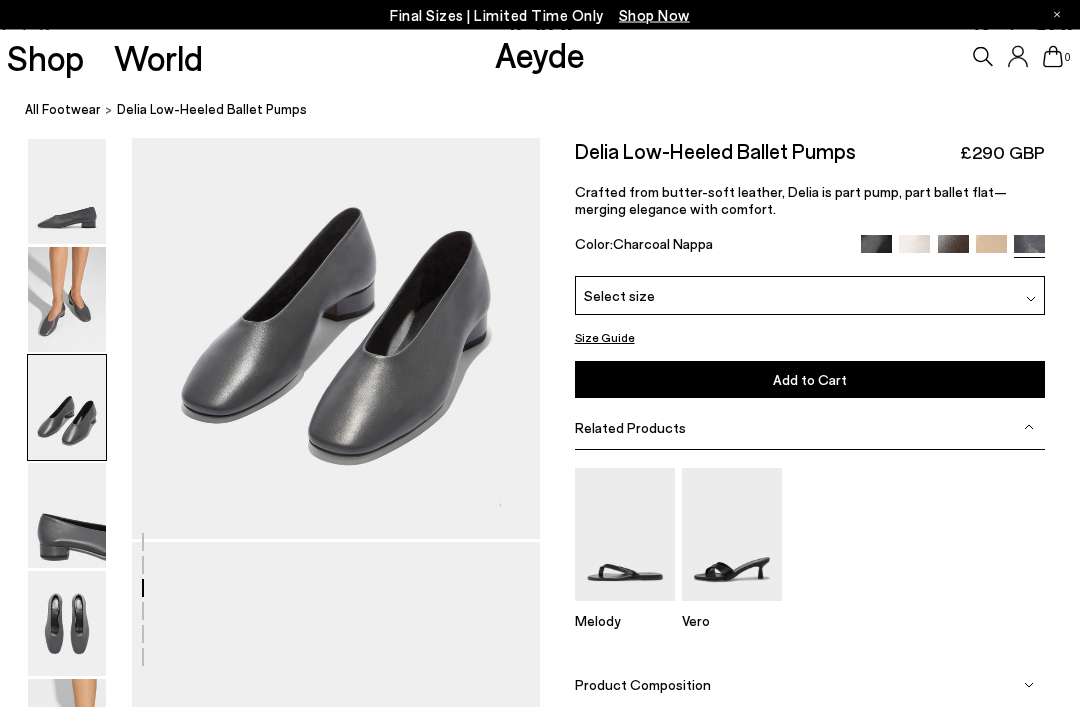 click on "Crafted from butter-soft leather, Delia is part pump, part ballet flat—merging elegance with comfort." at bounding box center (810, 201) 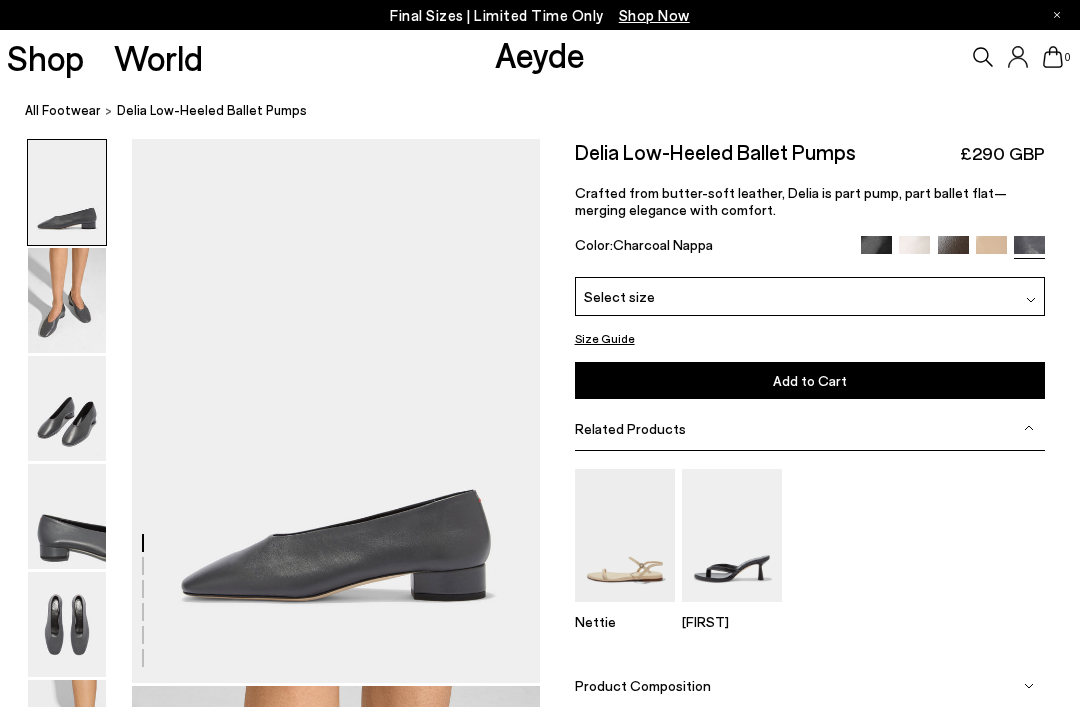 scroll, scrollTop: 0, scrollLeft: 0, axis: both 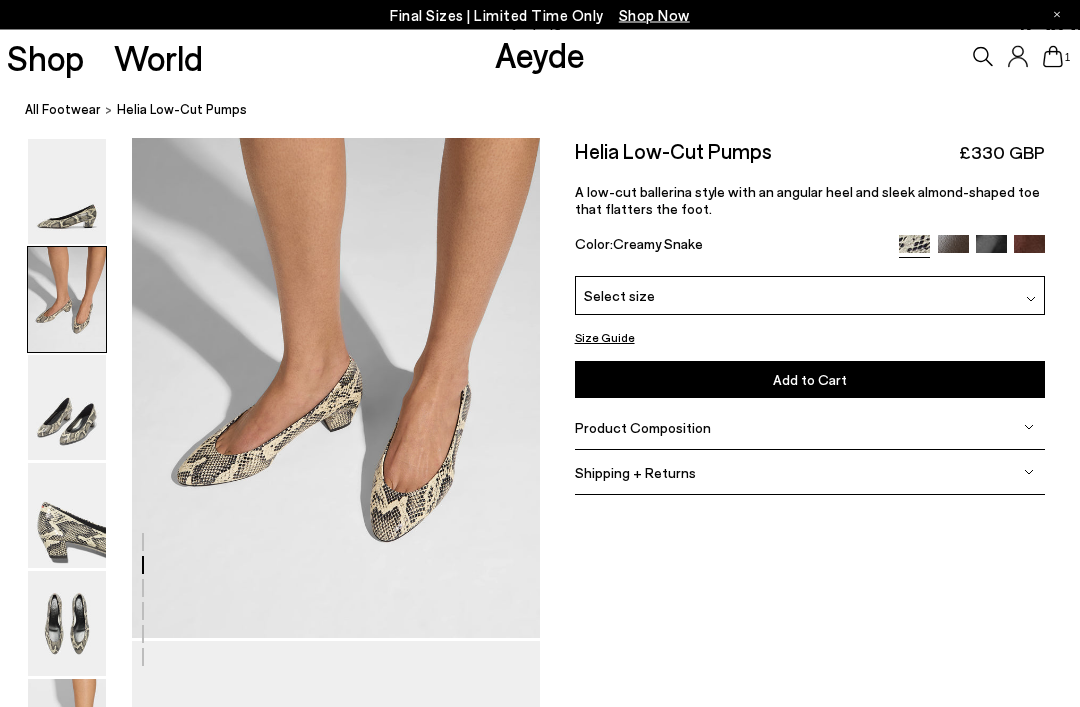click at bounding box center [991, 251] 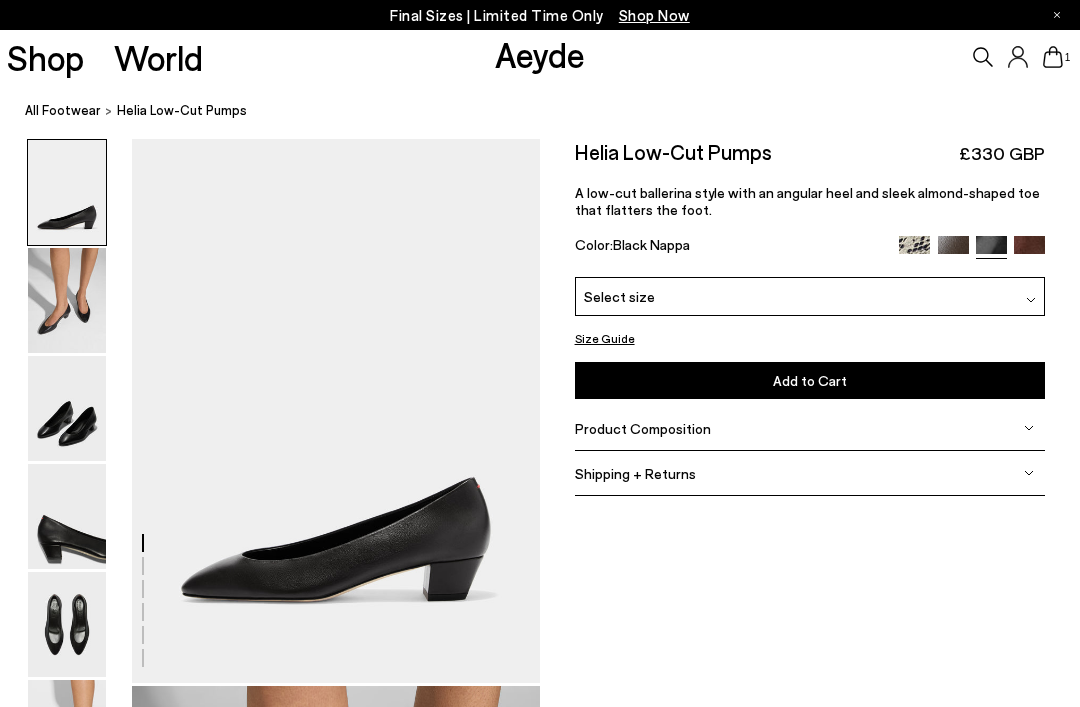 scroll, scrollTop: 0, scrollLeft: 0, axis: both 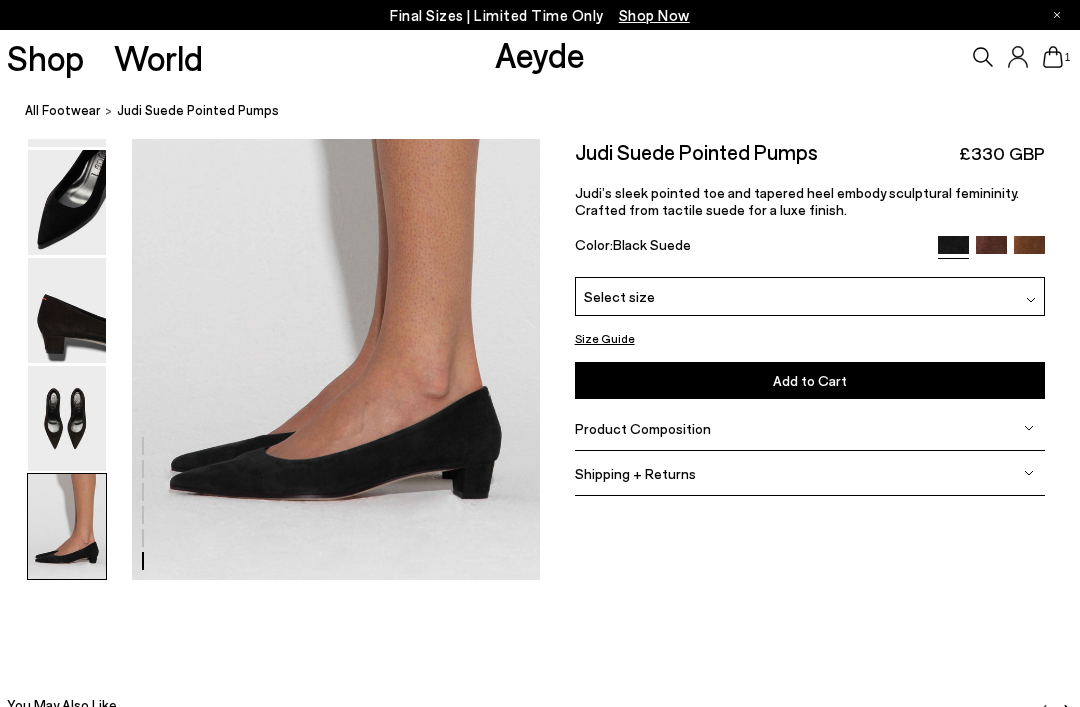 click at bounding box center (67, 418) 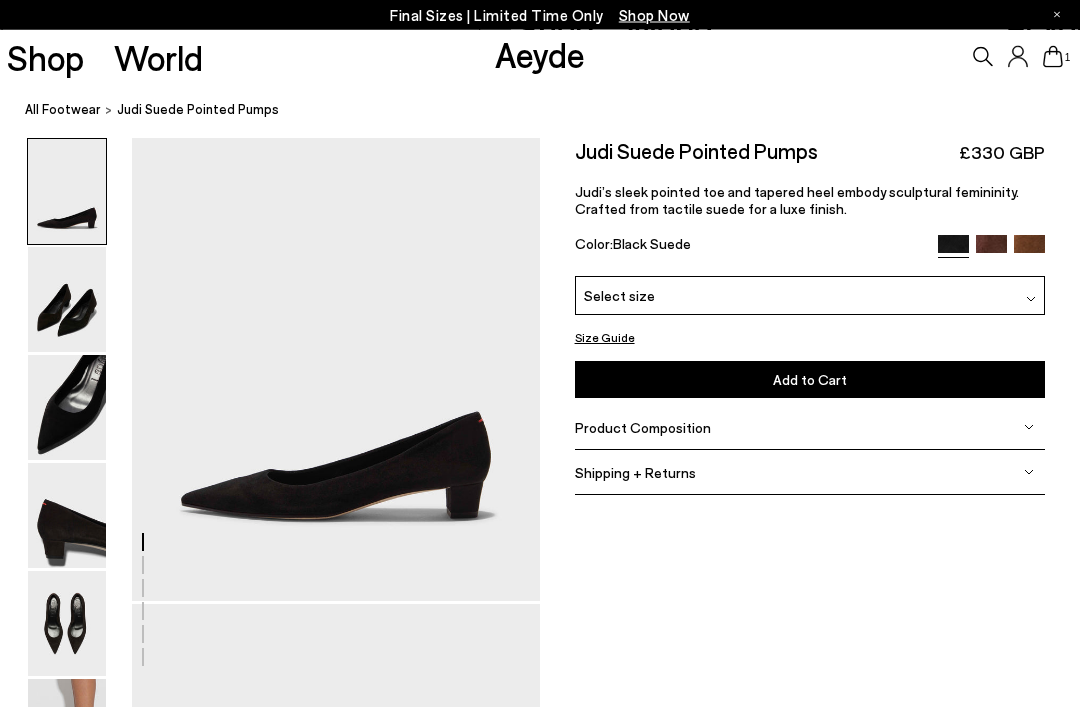 scroll, scrollTop: 67, scrollLeft: 0, axis: vertical 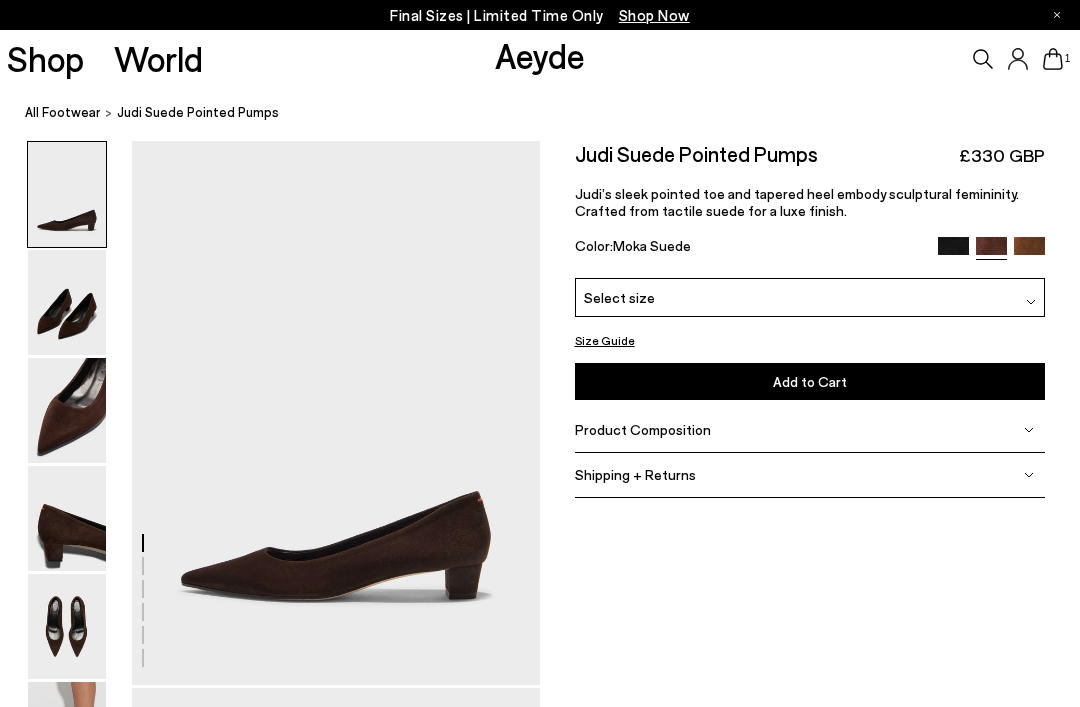 click on "All Footwear" at bounding box center (63, 112) 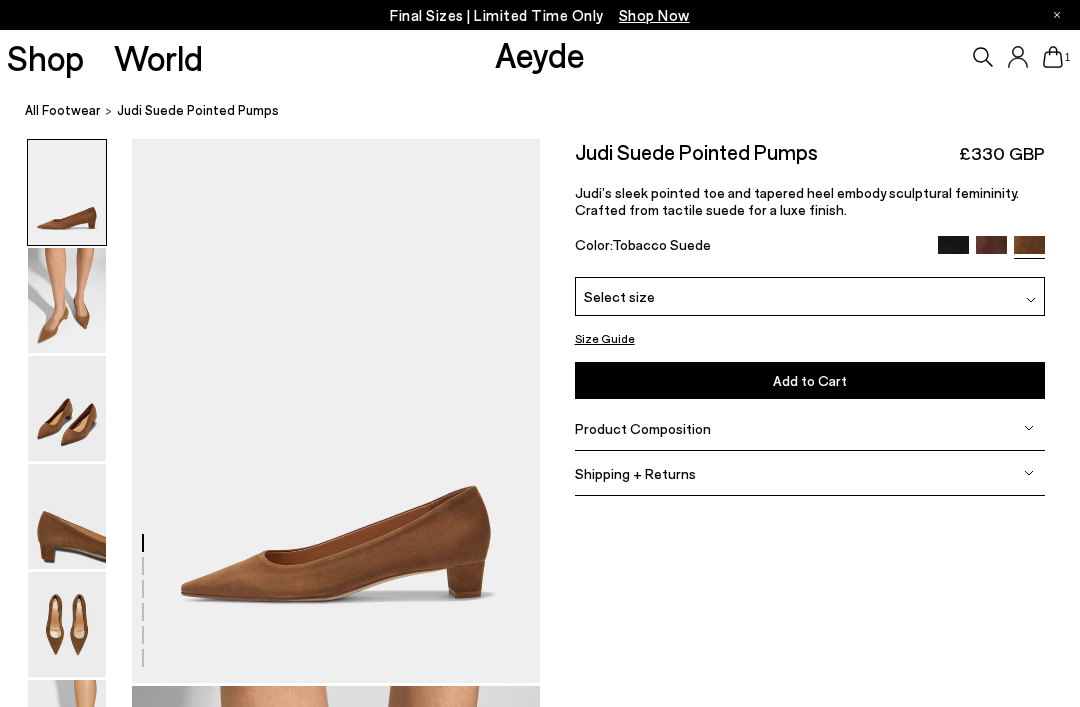 scroll, scrollTop: 0, scrollLeft: 0, axis: both 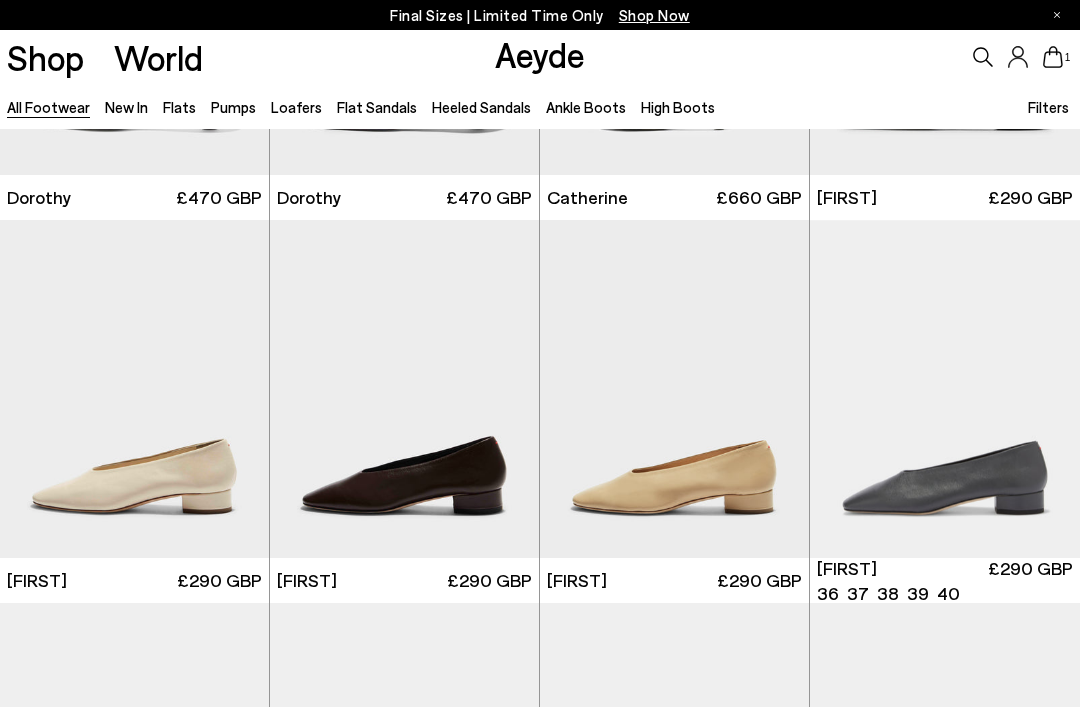 click at bounding box center [945, 389] 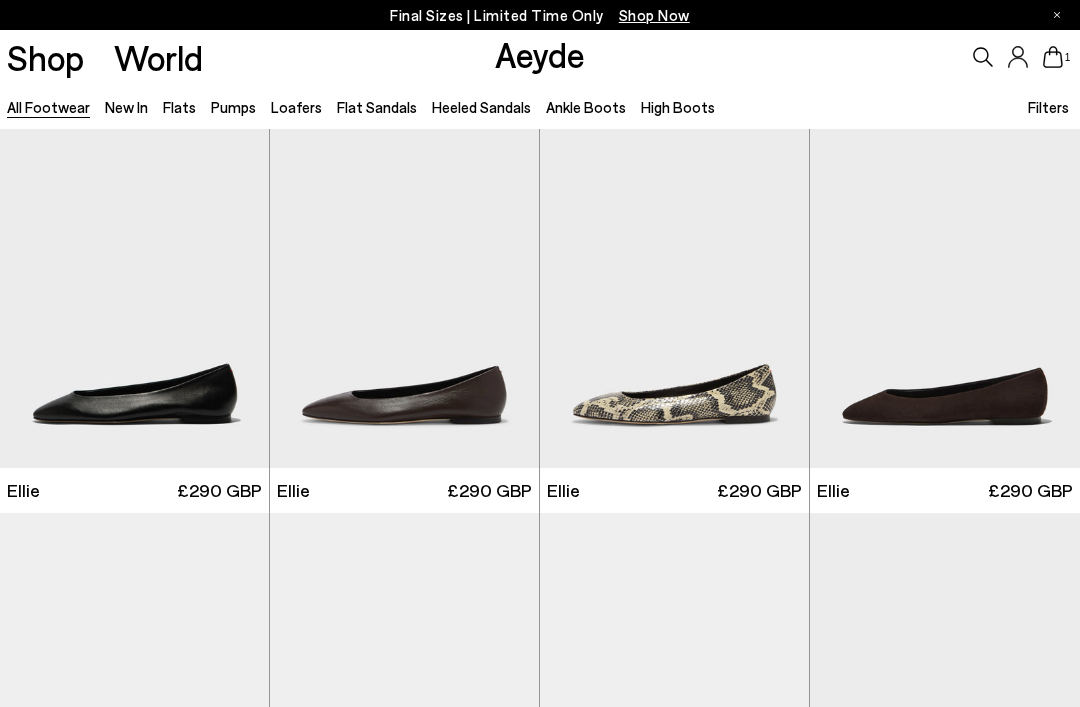 scroll, scrollTop: 5727, scrollLeft: 0, axis: vertical 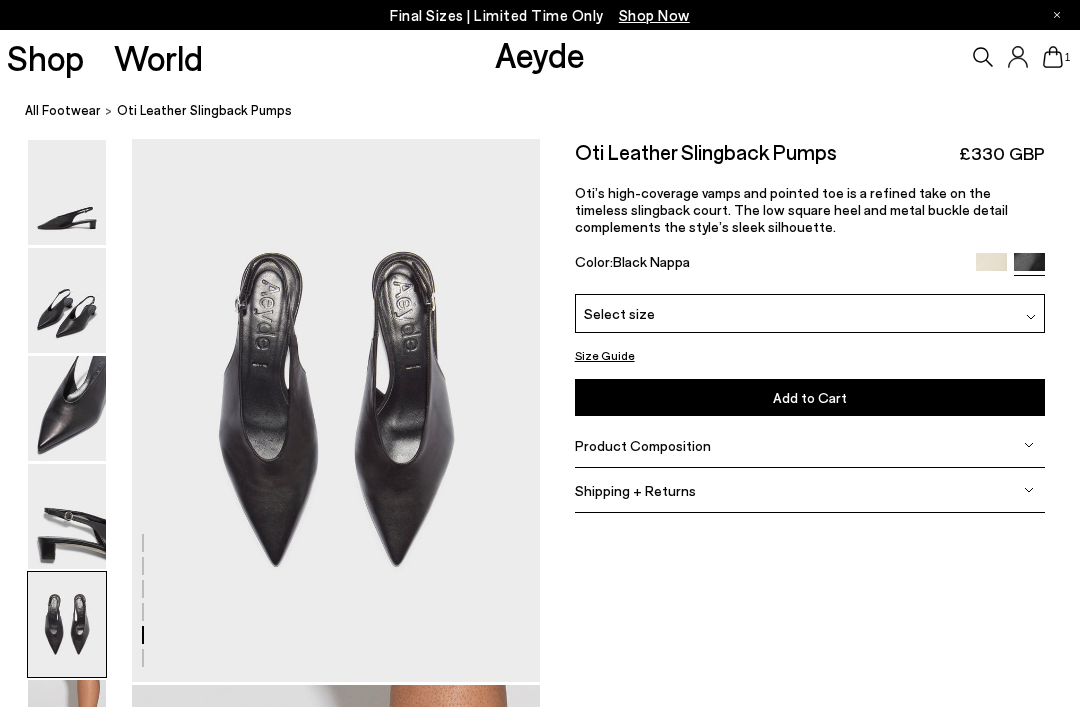 click at bounding box center [270, -411] 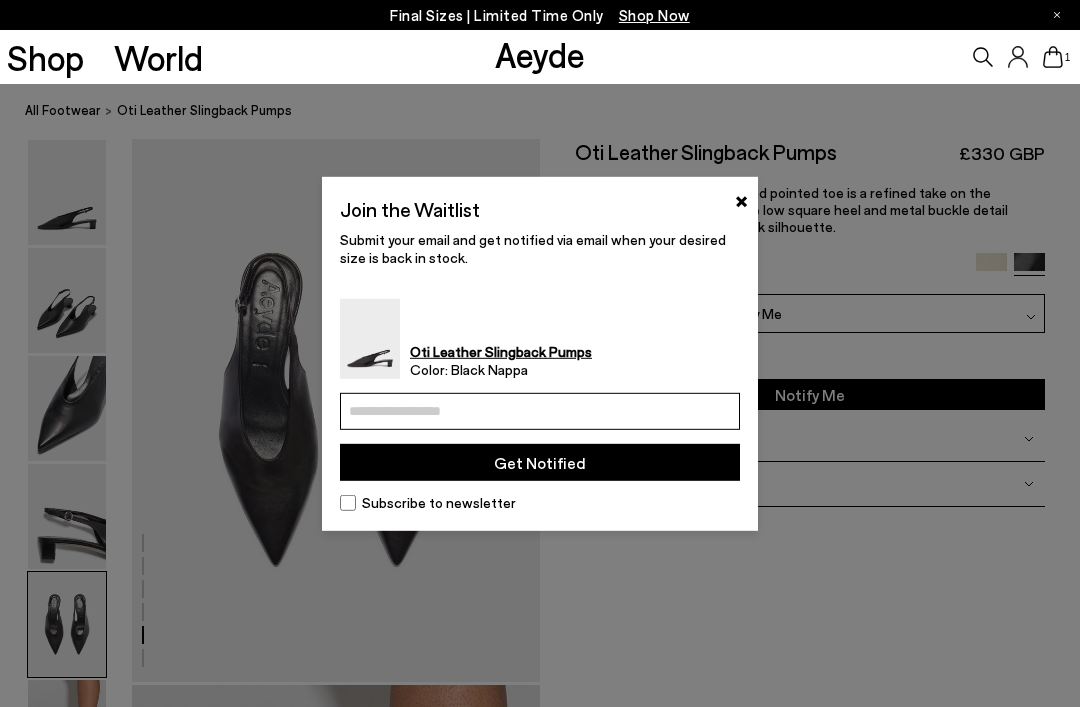 click at bounding box center [540, 411] 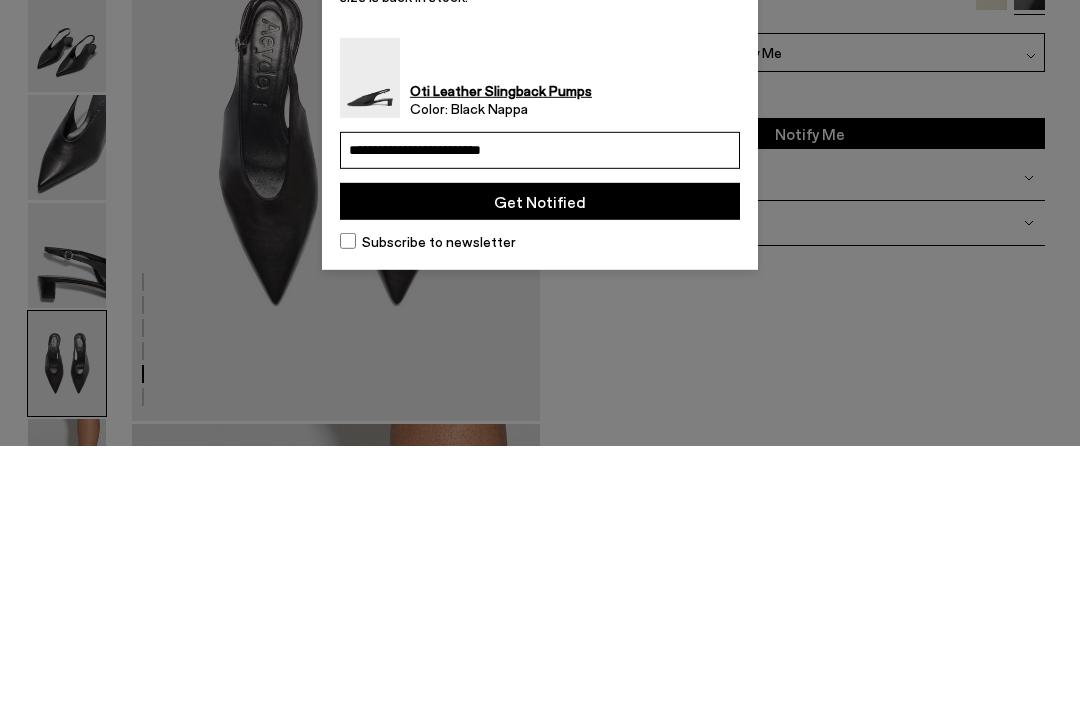 scroll, scrollTop: 2450, scrollLeft: 0, axis: vertical 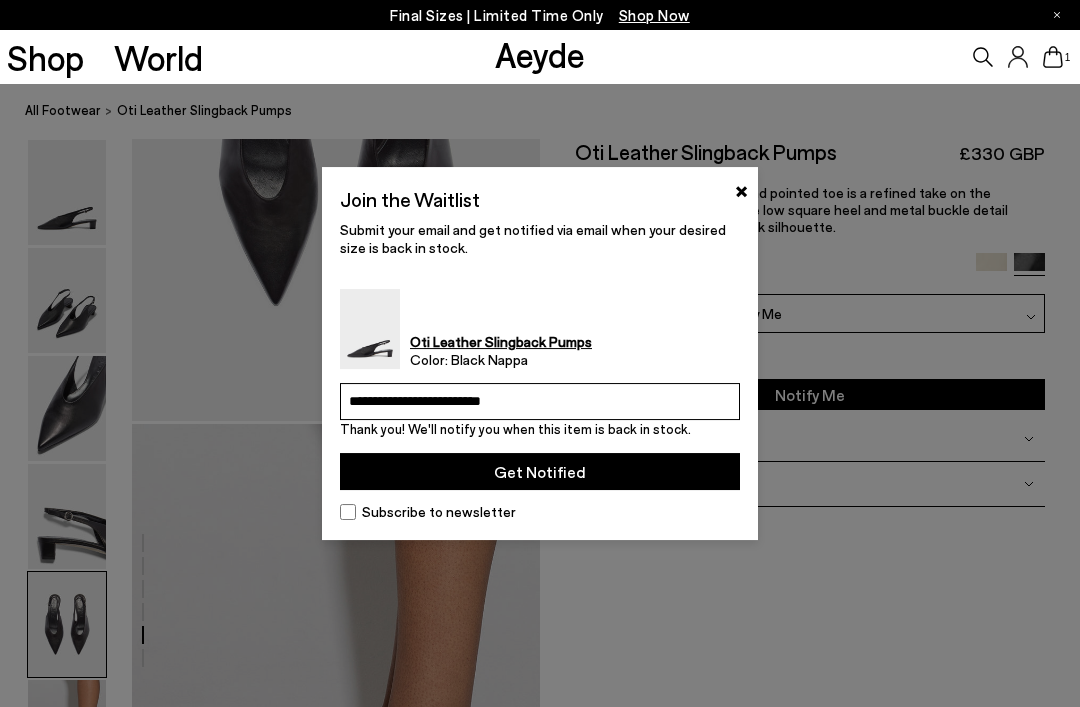 click on "**********" at bounding box center (540, 401) 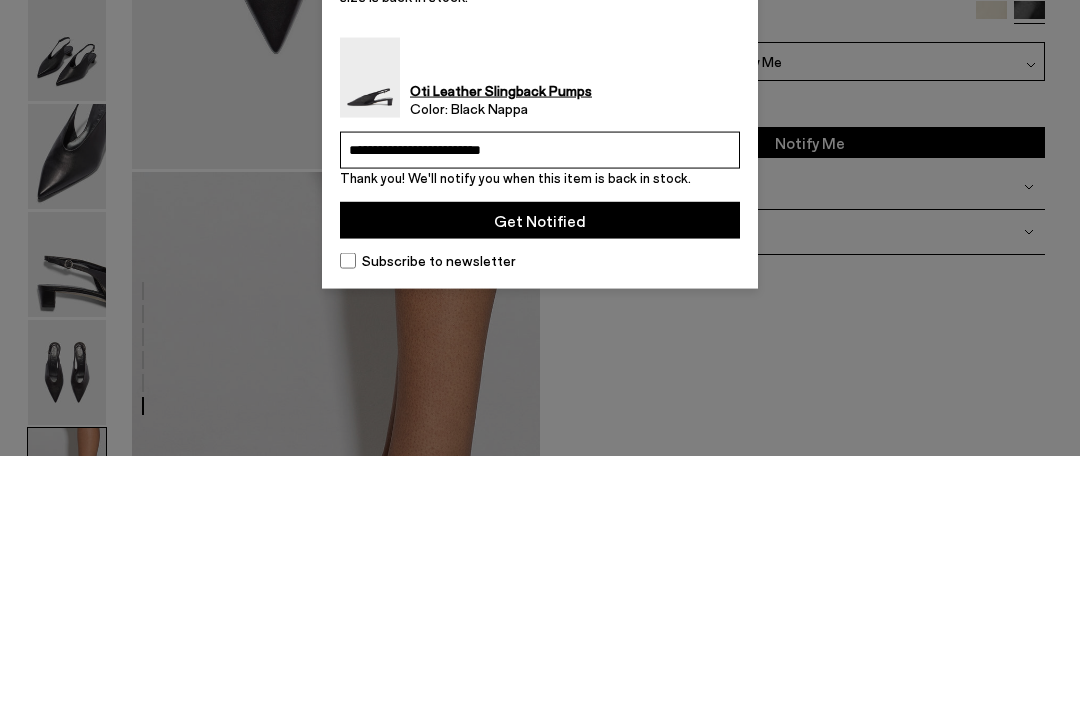 type on "**********" 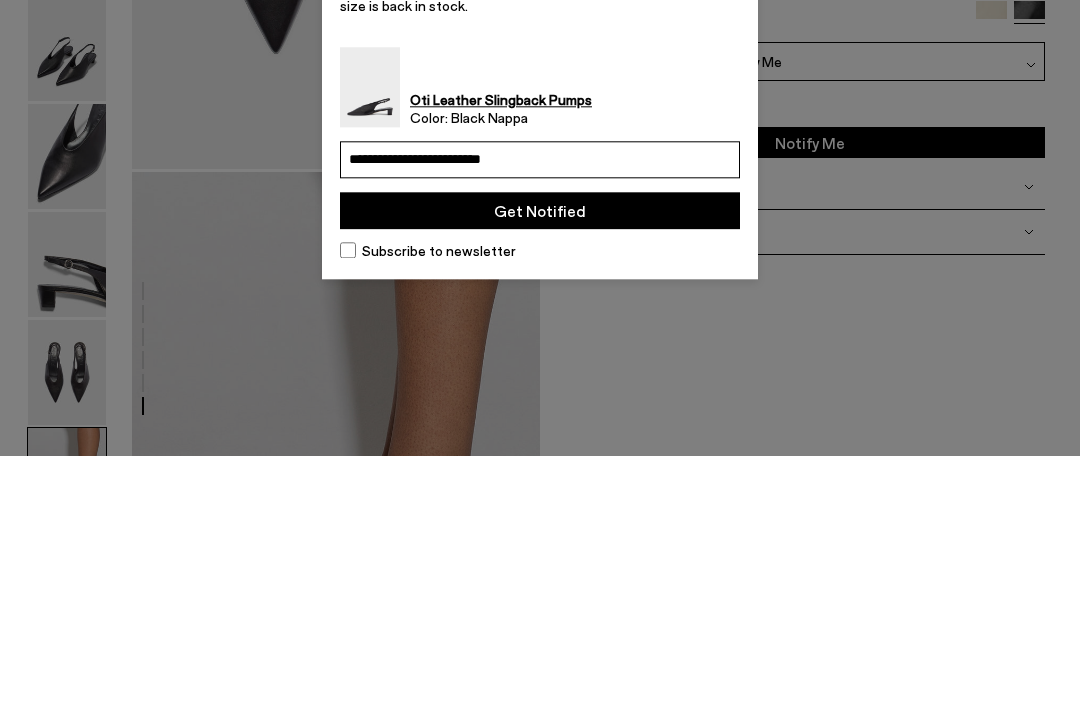 scroll, scrollTop: 2702, scrollLeft: 0, axis: vertical 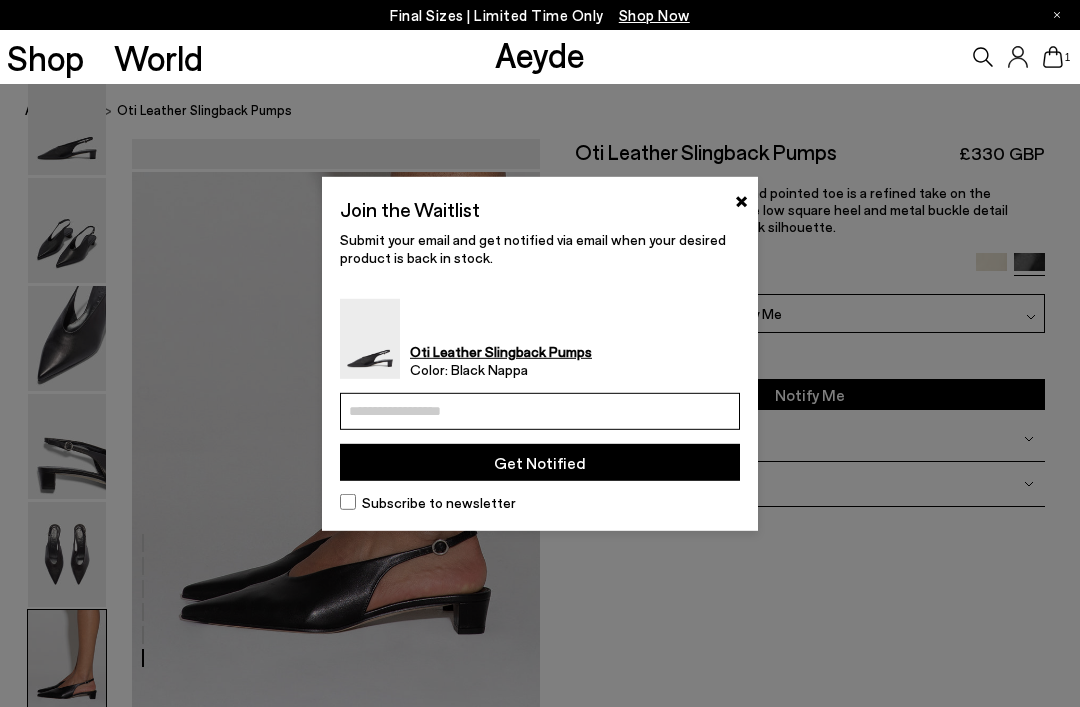 click at bounding box center (540, 411) 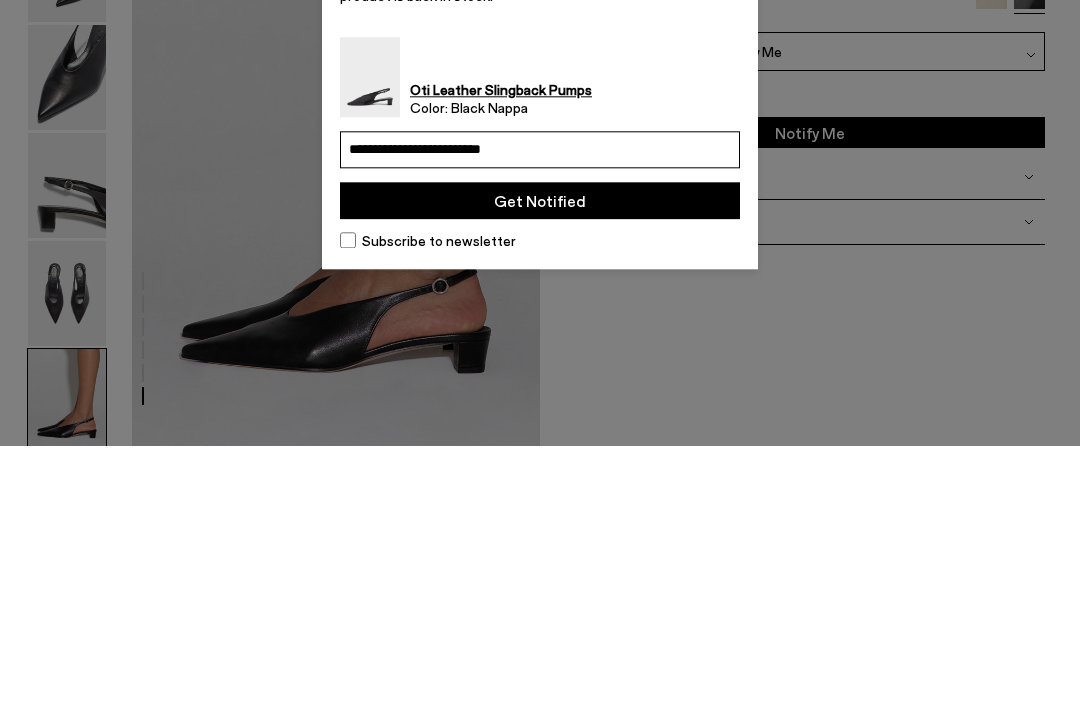 type on "**********" 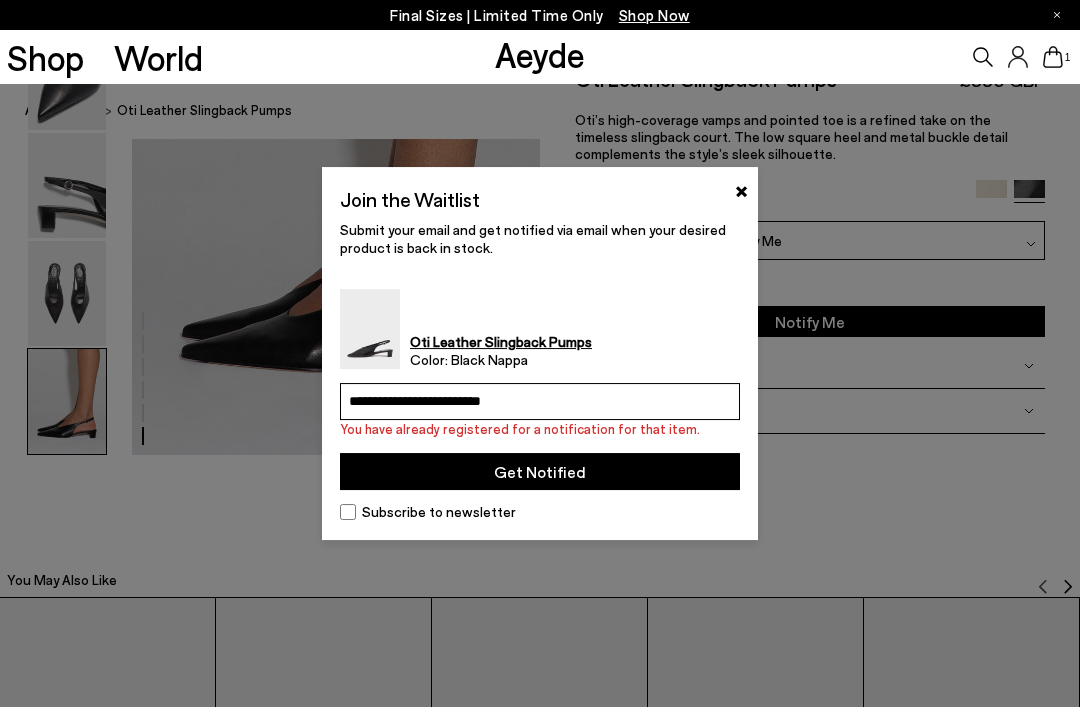 type 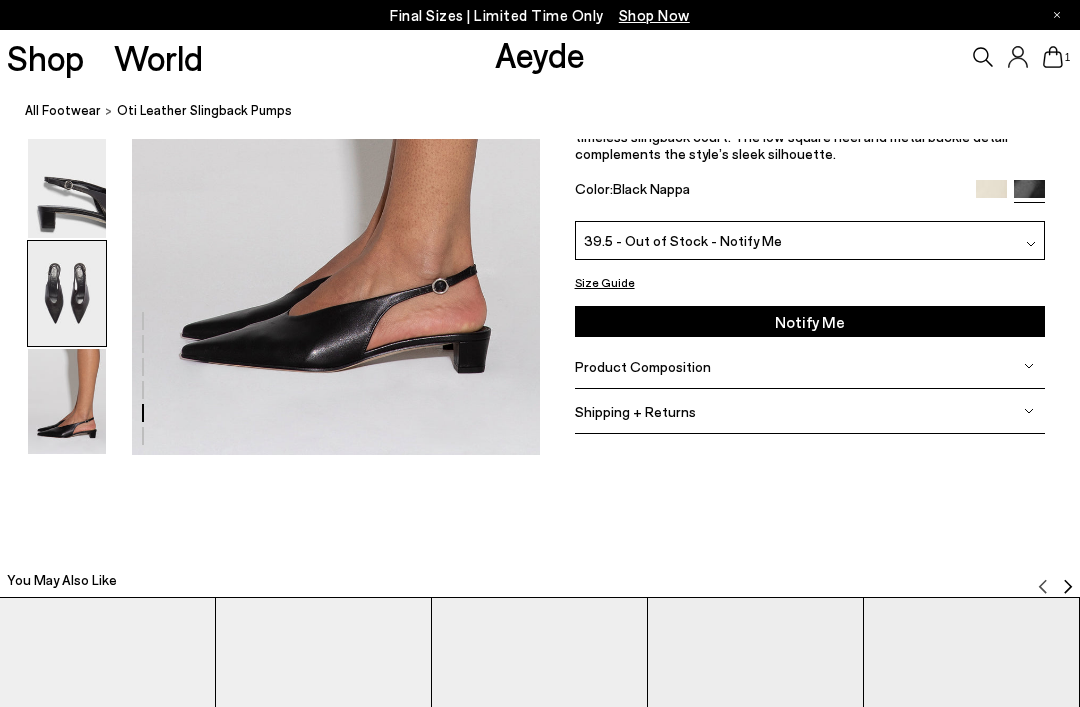 scroll, scrollTop: 2189, scrollLeft: 0, axis: vertical 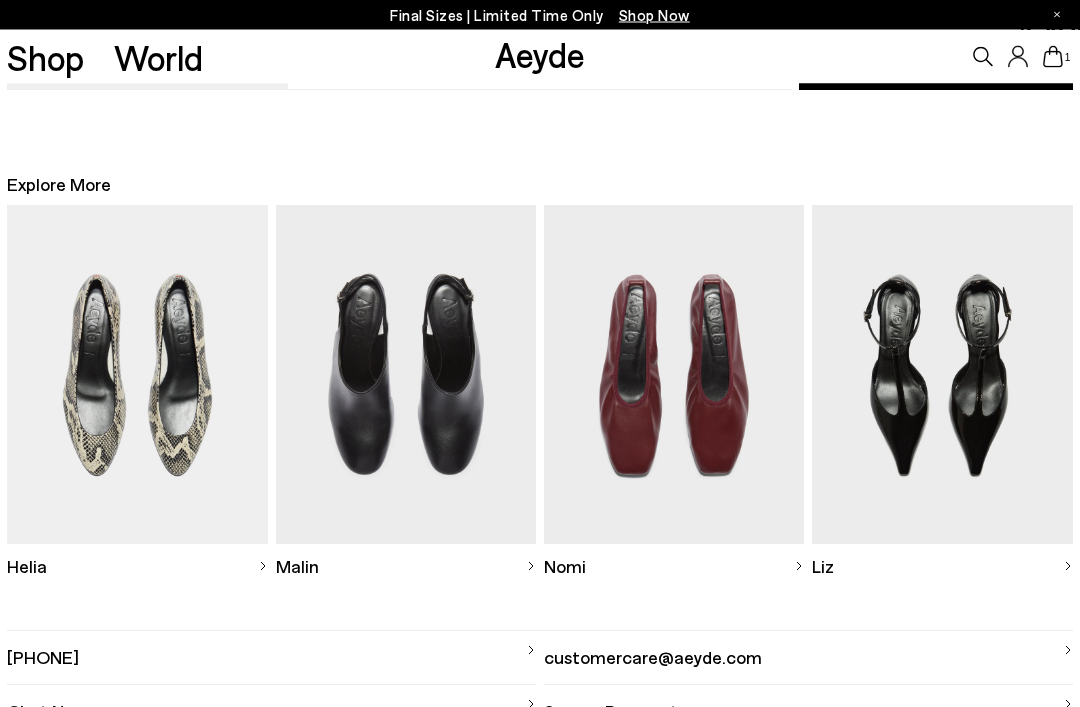 click at bounding box center [137, 375] 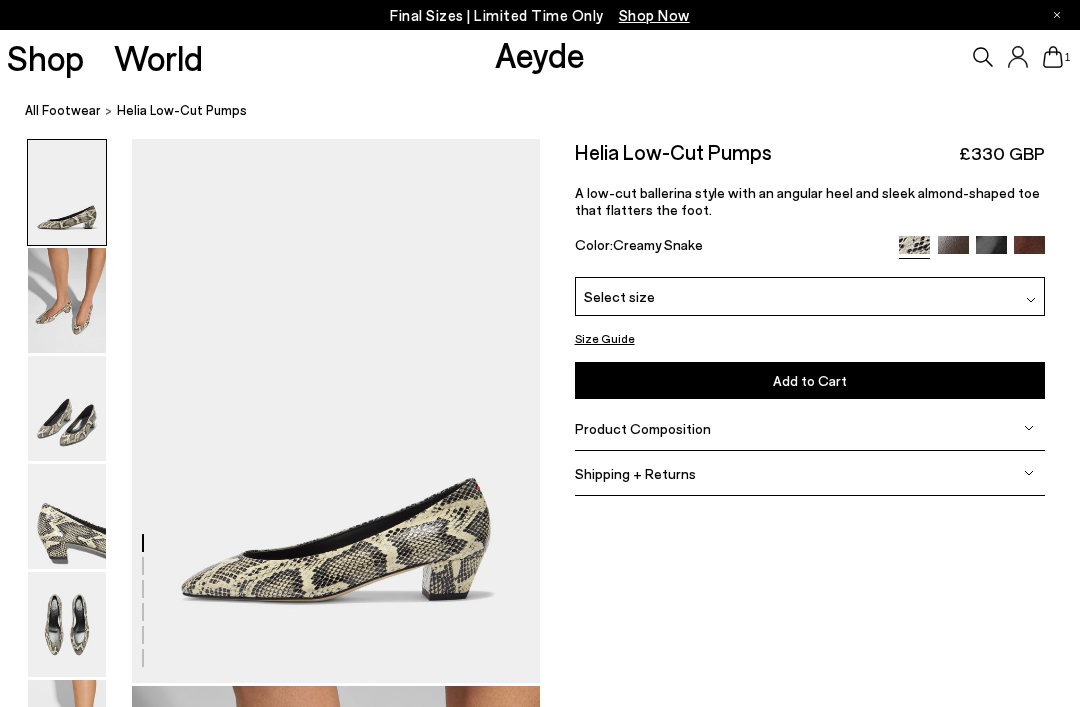 scroll, scrollTop: 0, scrollLeft: 0, axis: both 